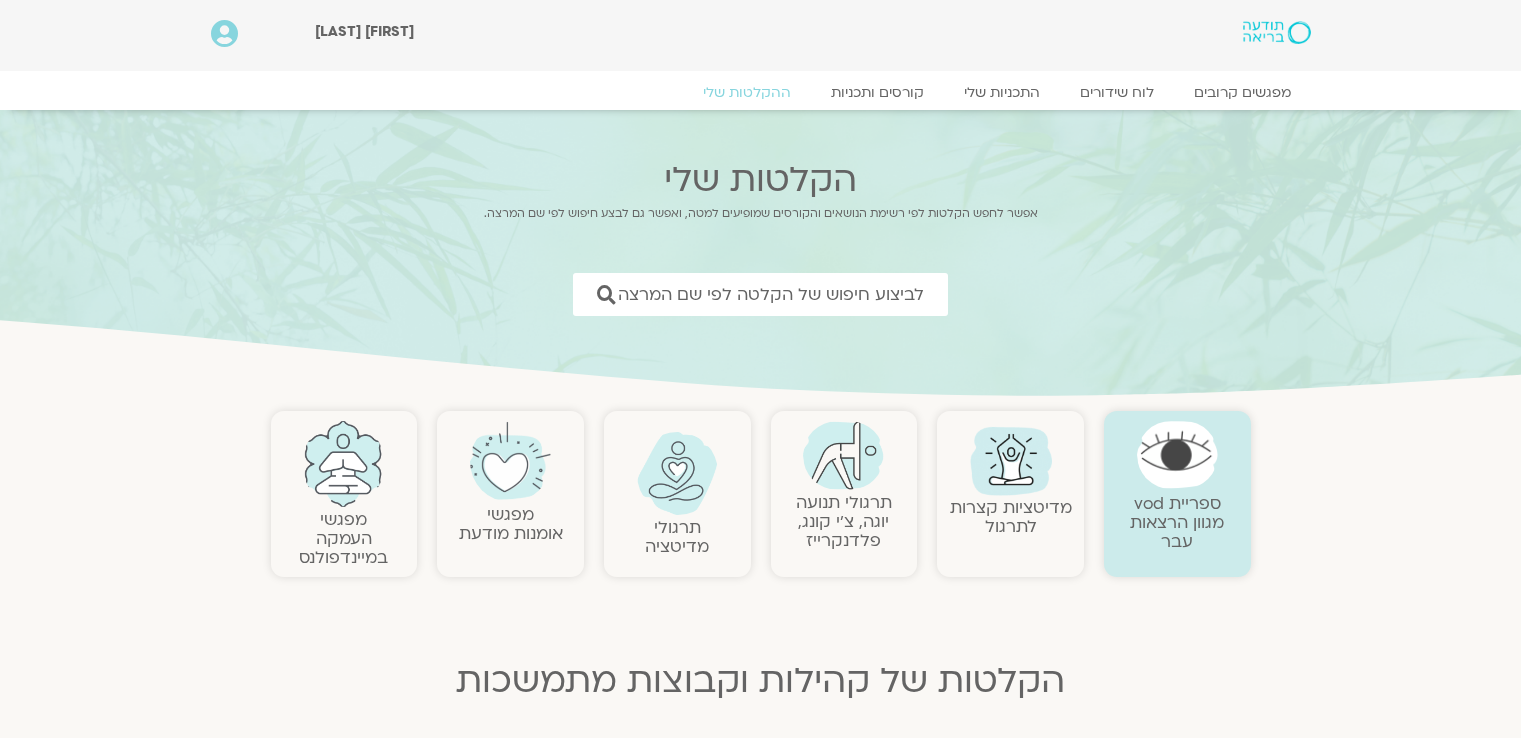 scroll, scrollTop: 0, scrollLeft: 0, axis: both 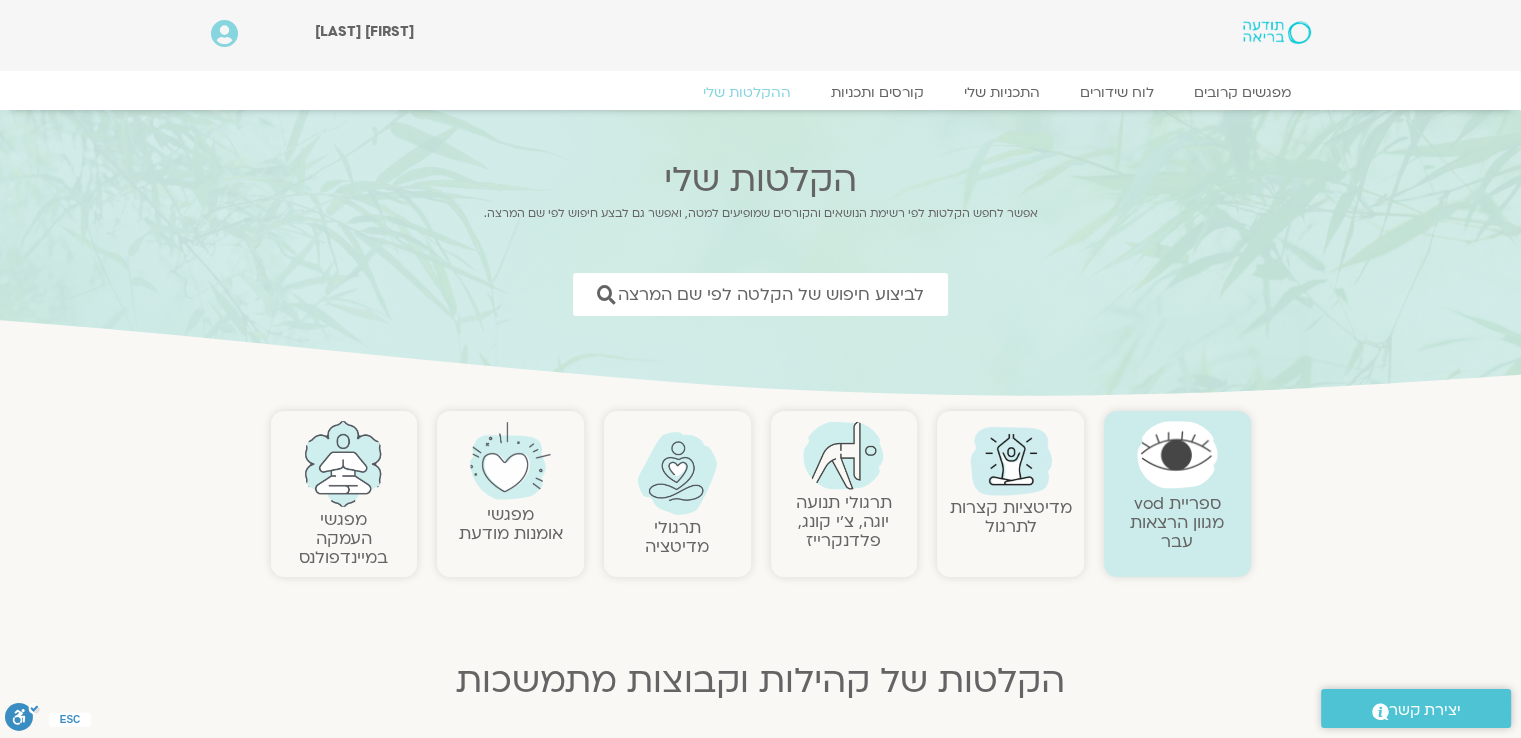 click at bounding box center [843, 455] 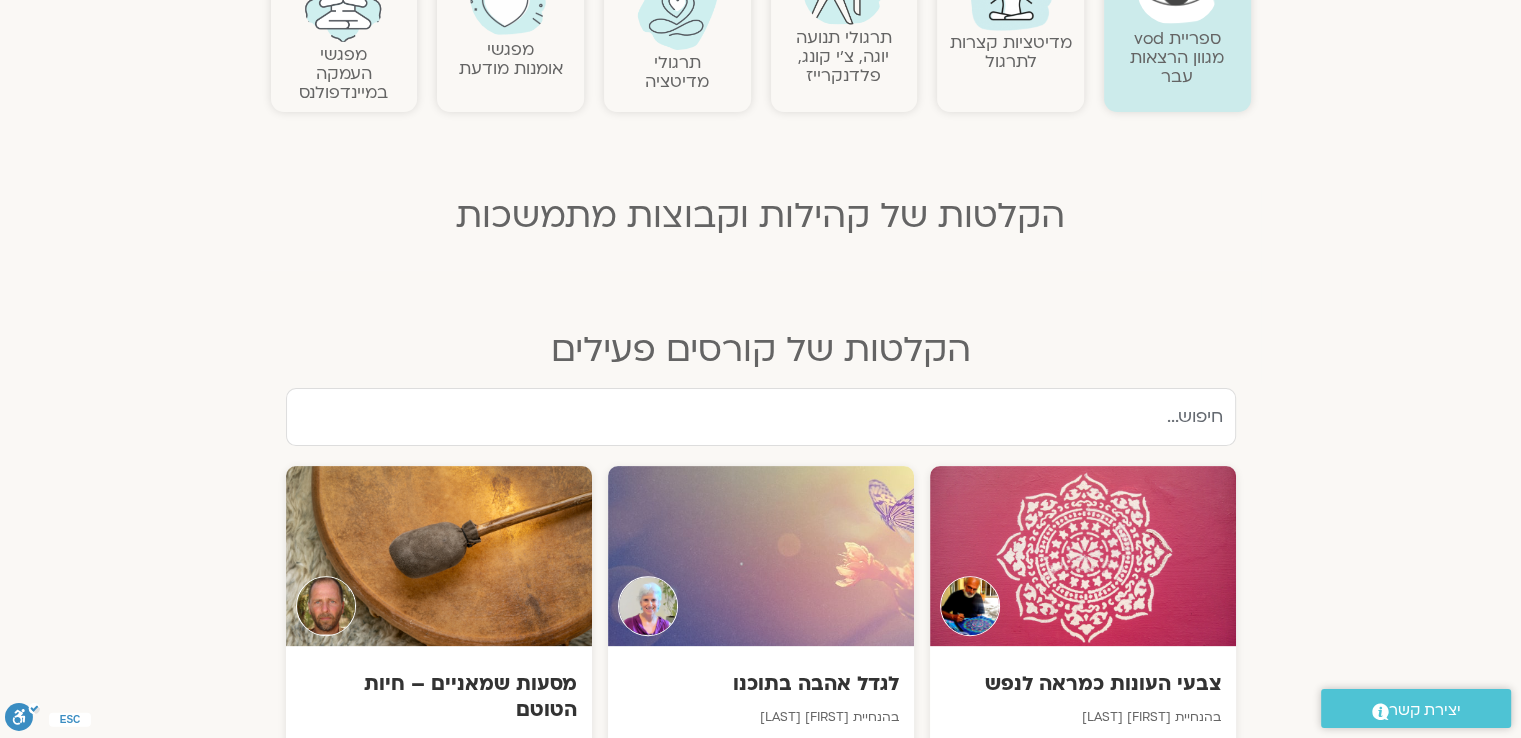 scroll, scrollTop: 500, scrollLeft: 0, axis: vertical 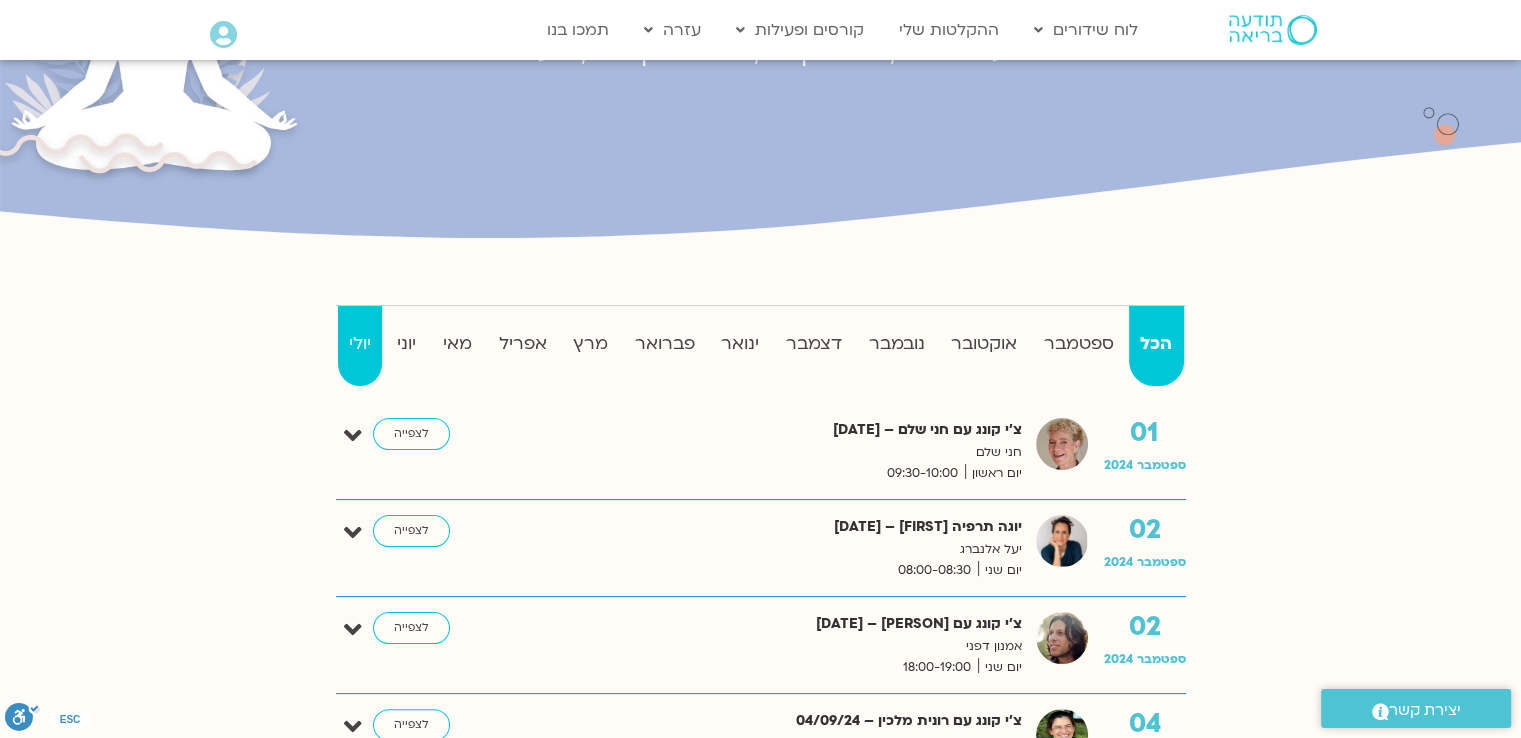 click on "יולי" at bounding box center [360, 344] 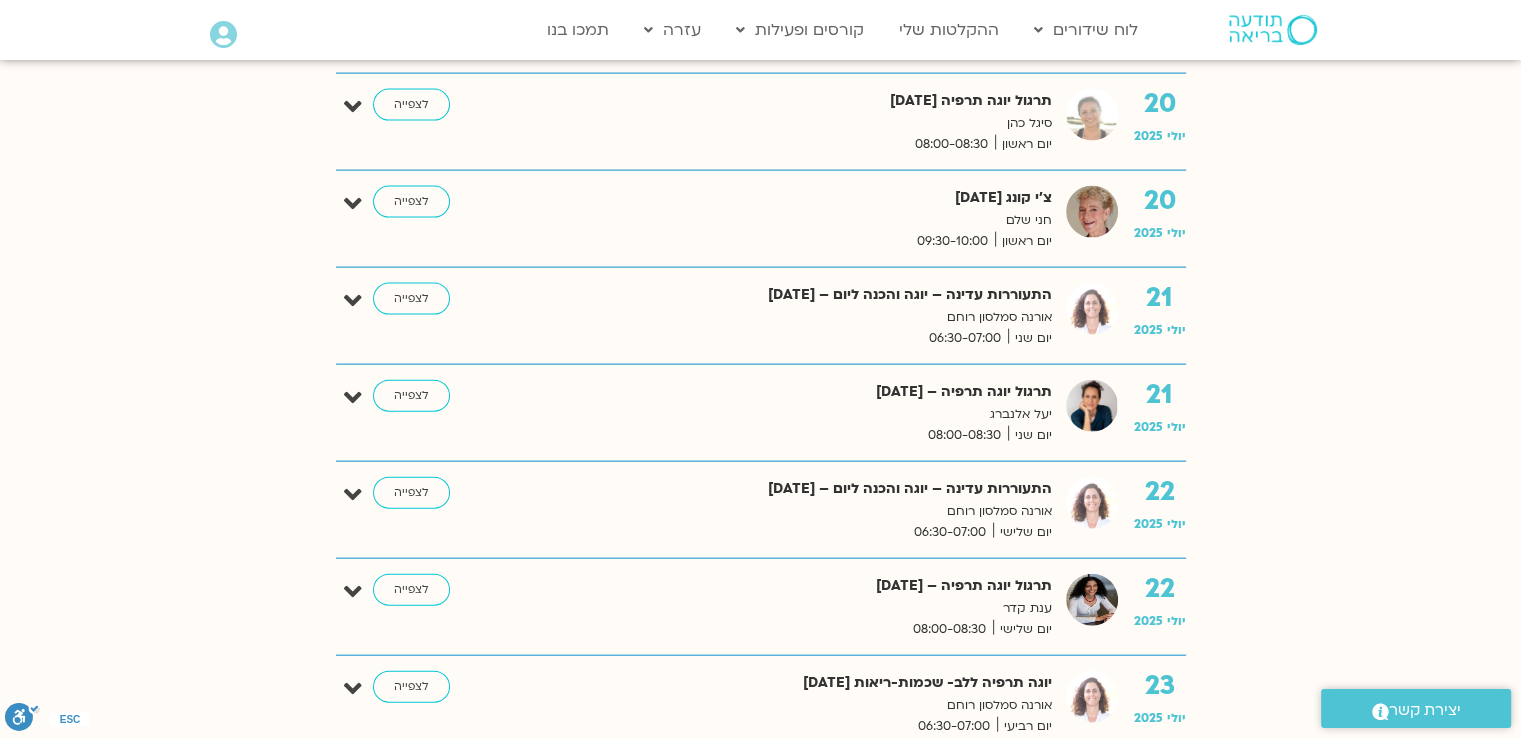 scroll, scrollTop: 4400, scrollLeft: 0, axis: vertical 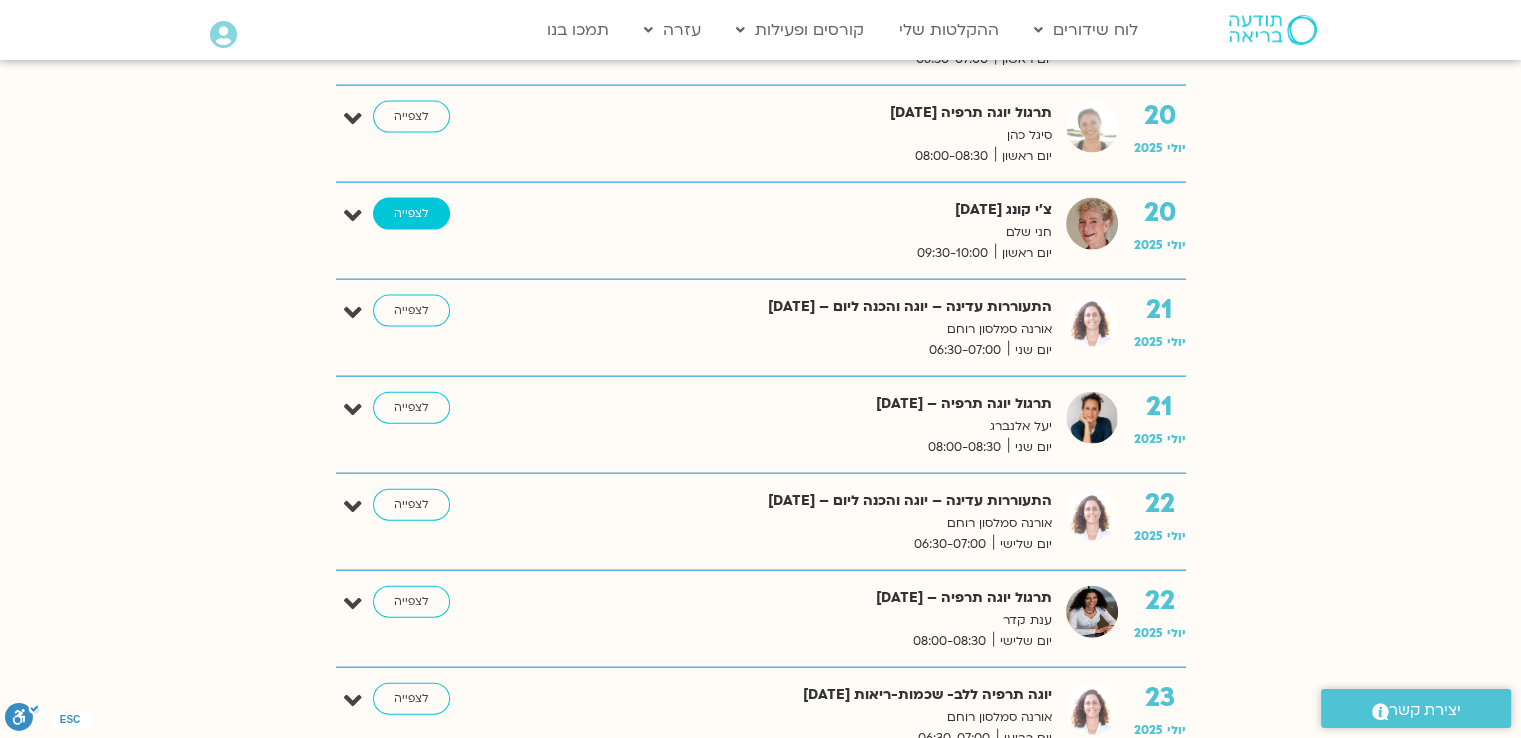 click on "לצפייה" at bounding box center [411, 214] 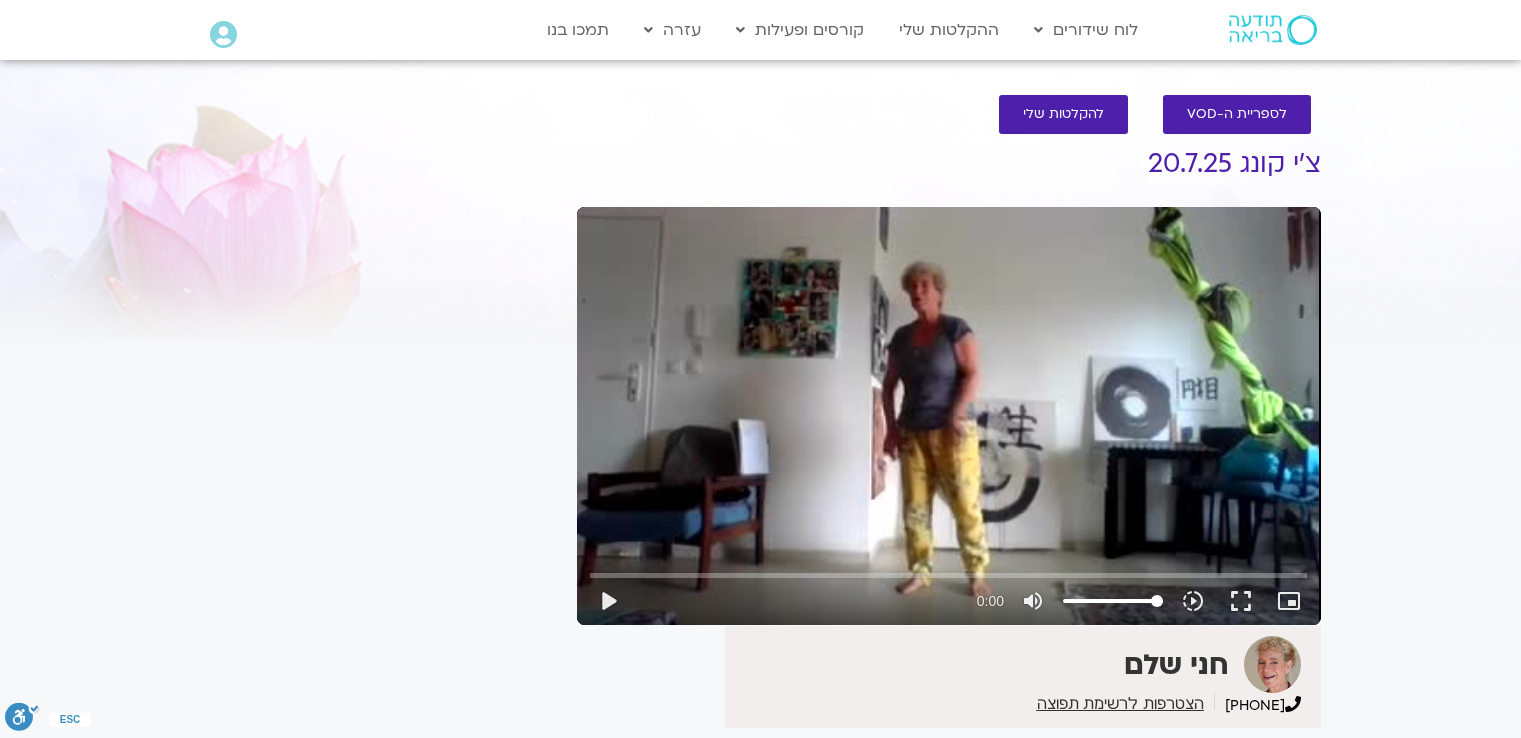 scroll, scrollTop: 0, scrollLeft: 0, axis: both 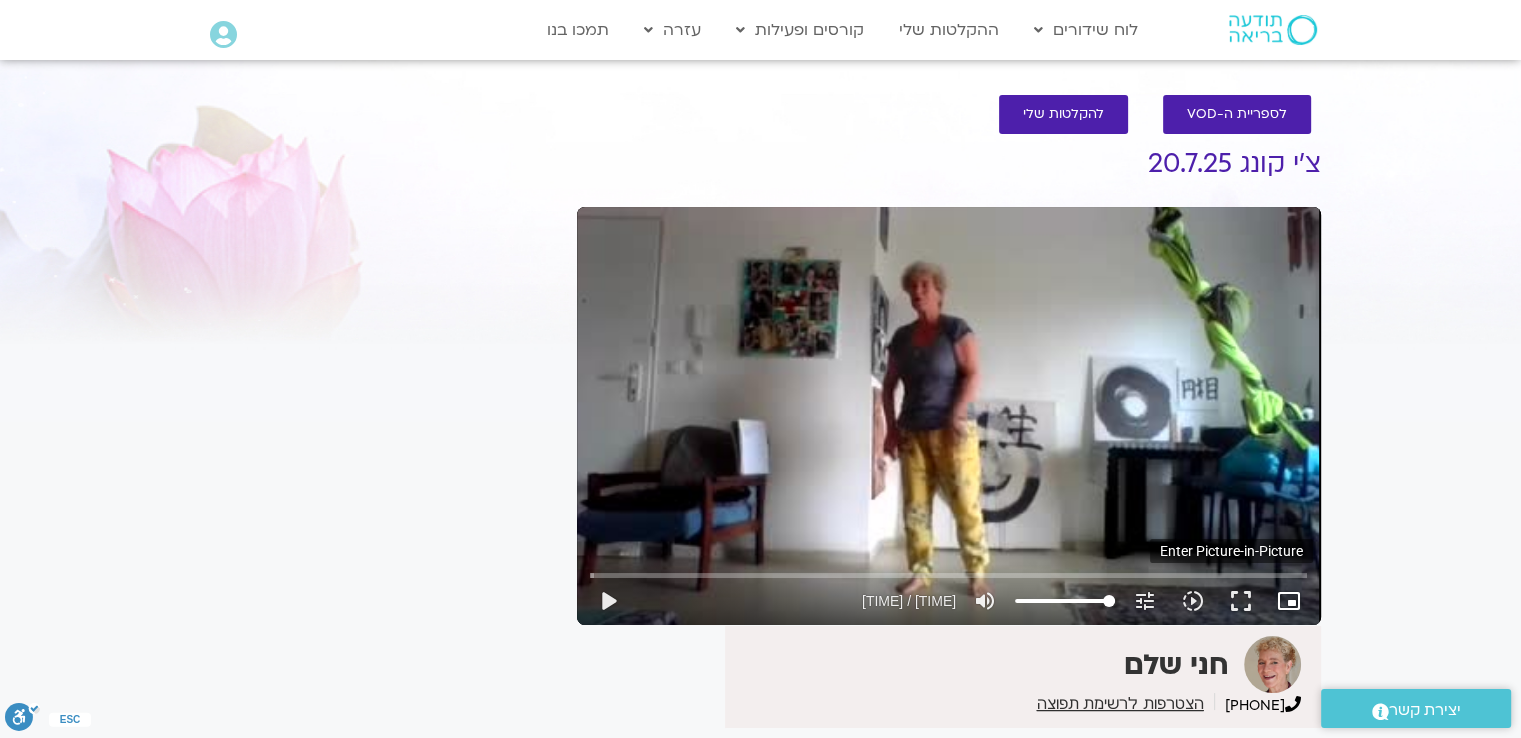 click on "picture_in_picture_alt" at bounding box center (1289, 601) 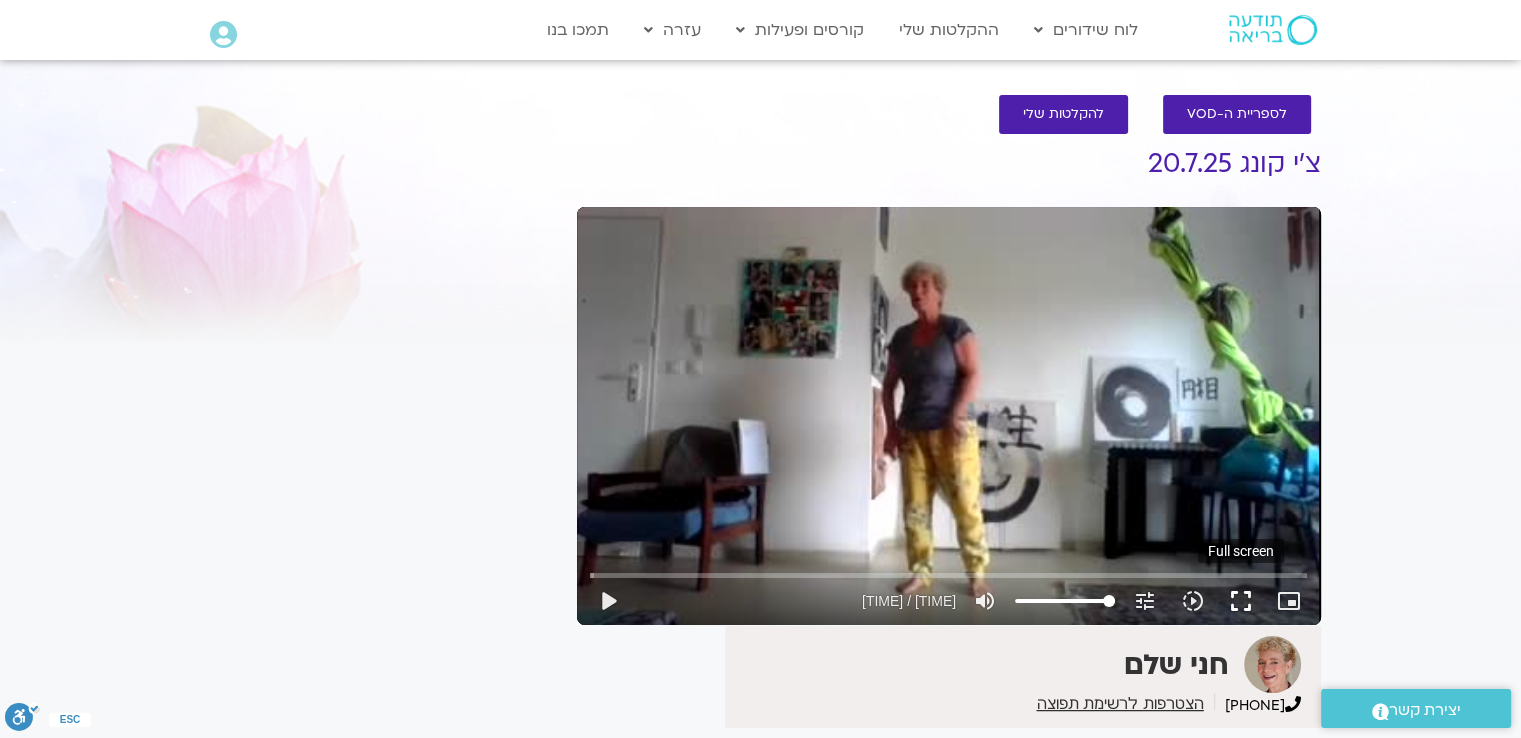 click on "fullscreen" at bounding box center [1241, 601] 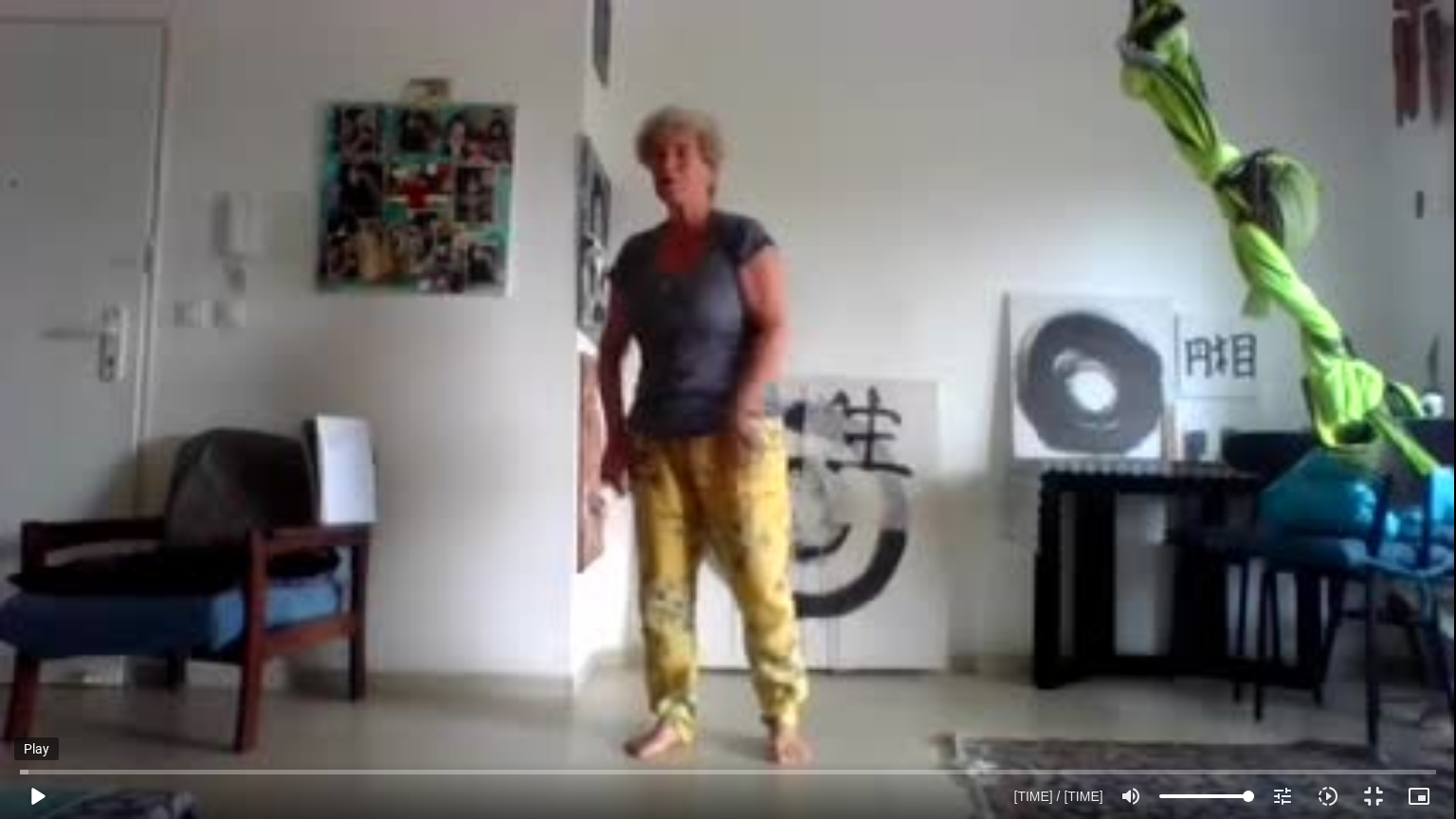 click on "play_arrow" at bounding box center (37, 796) 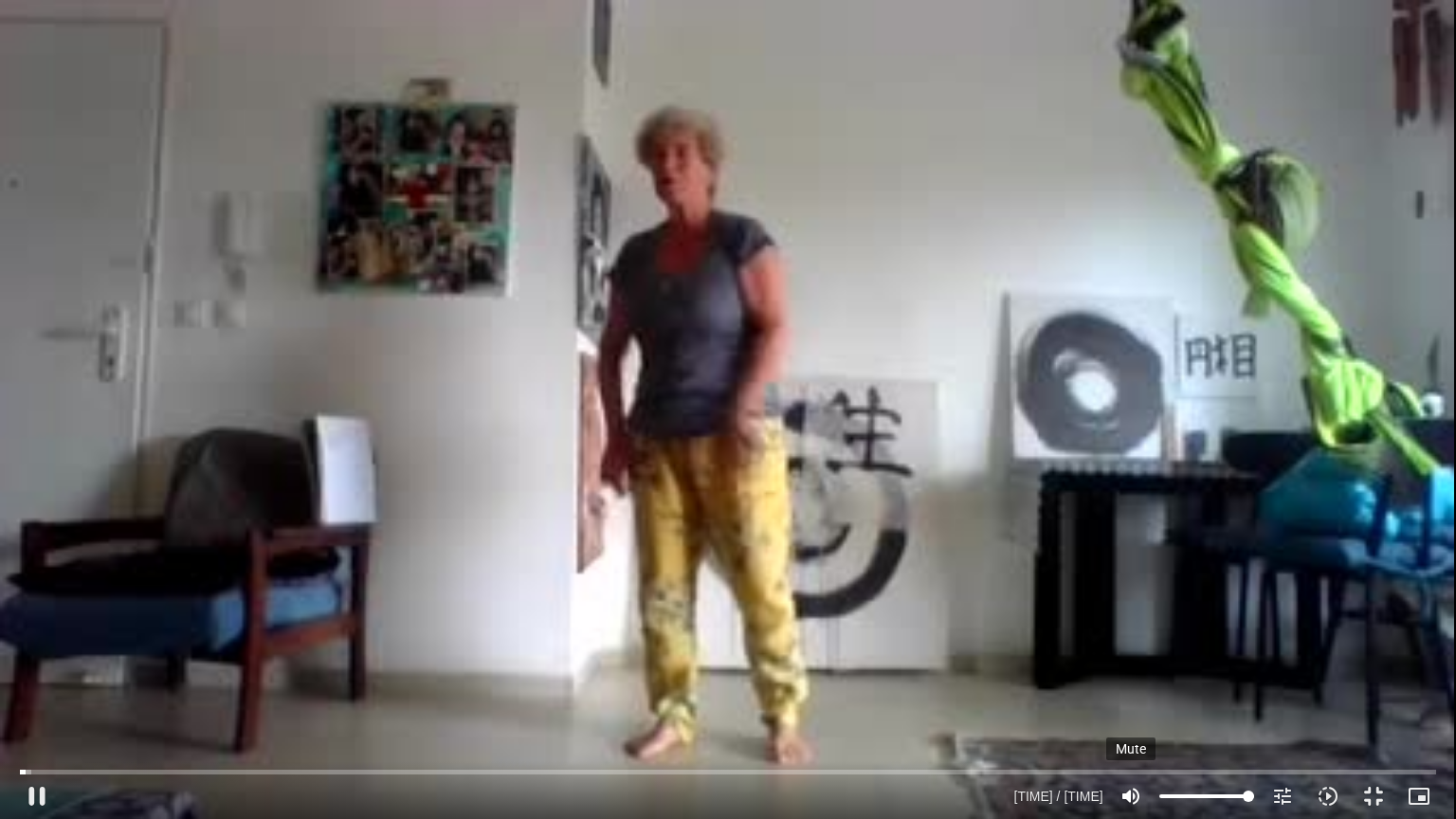 type on "8.186249" 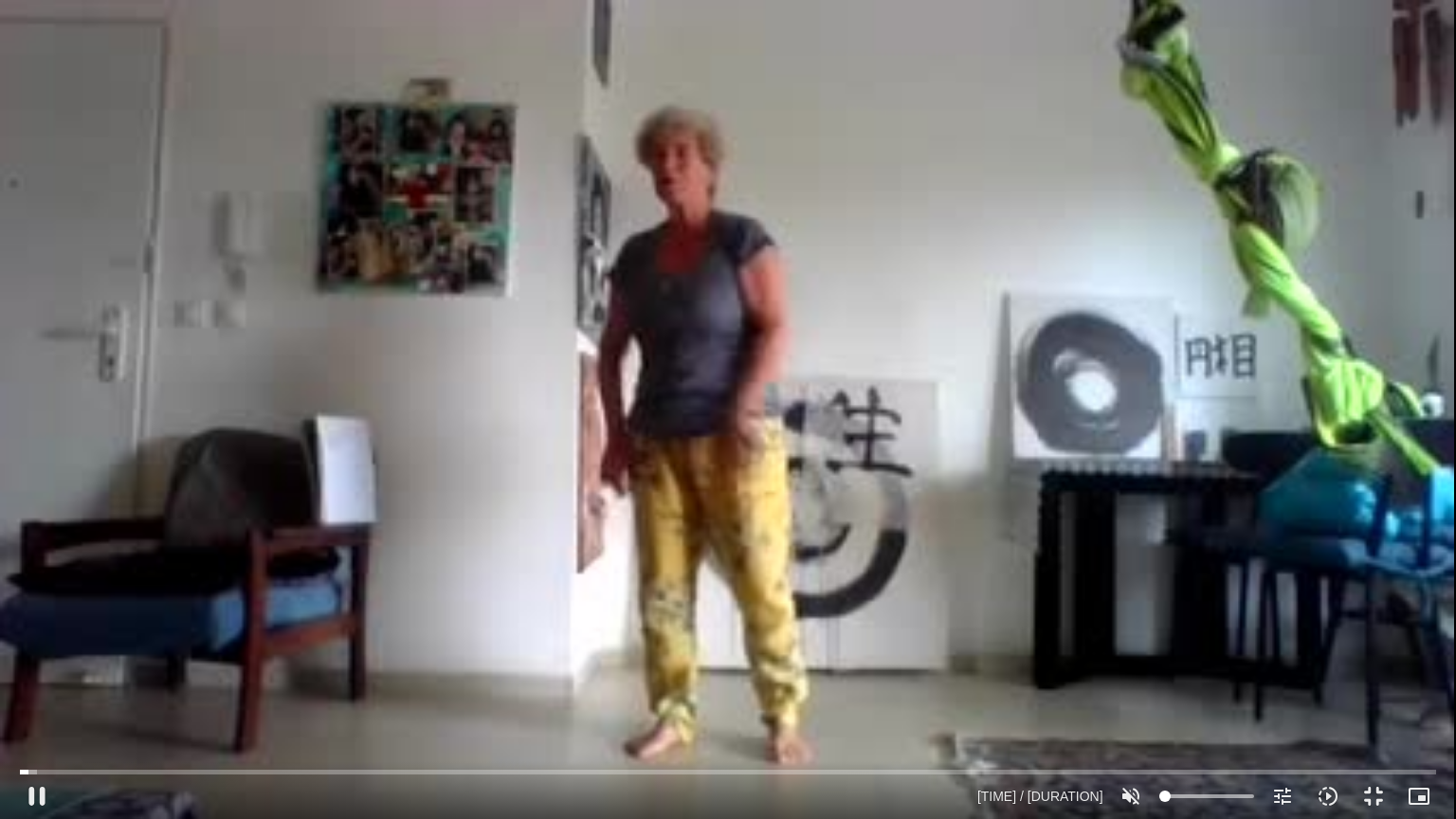 type on "12.088759" 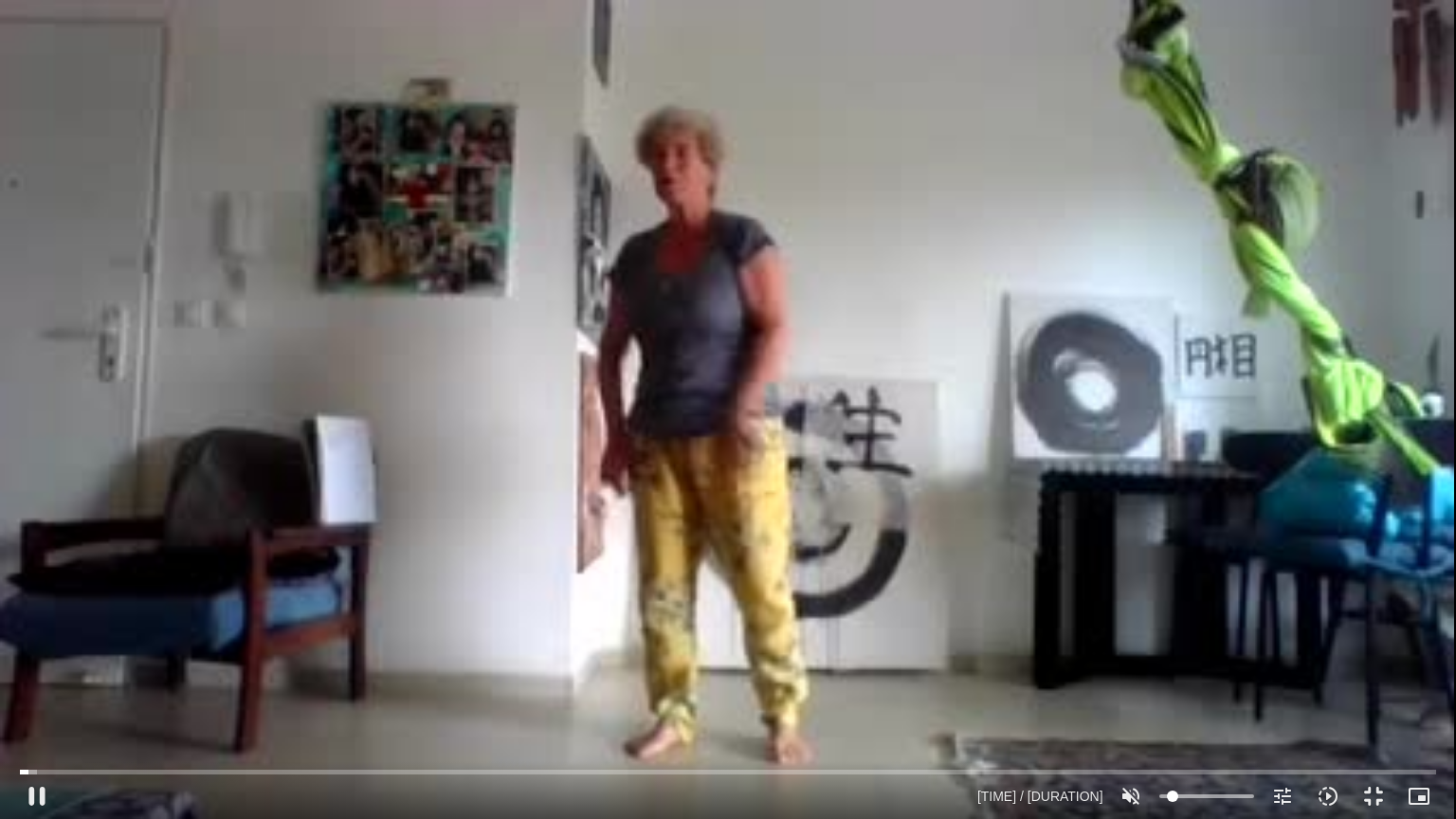 type on "12.097913" 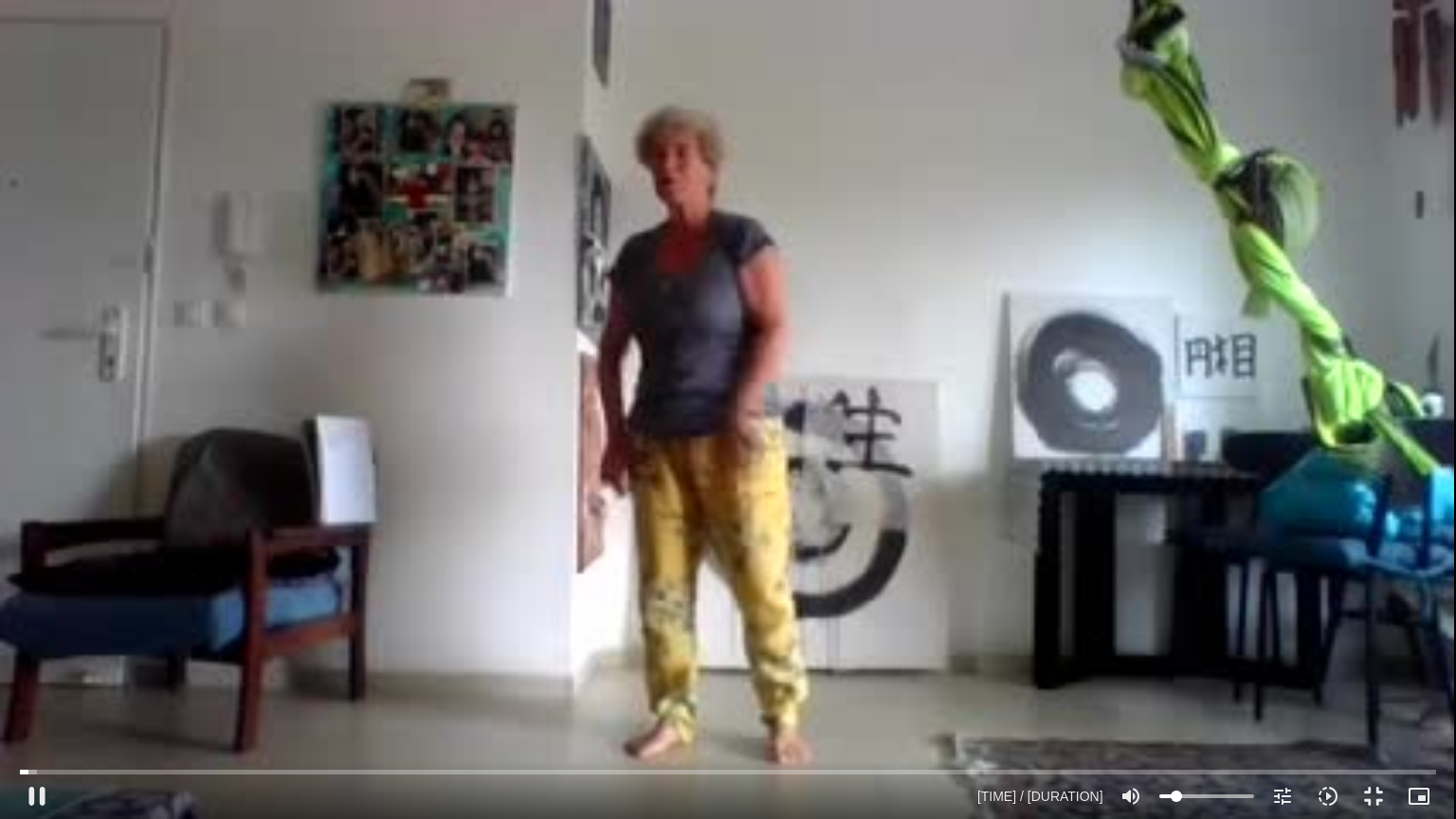 type on "12.407088" 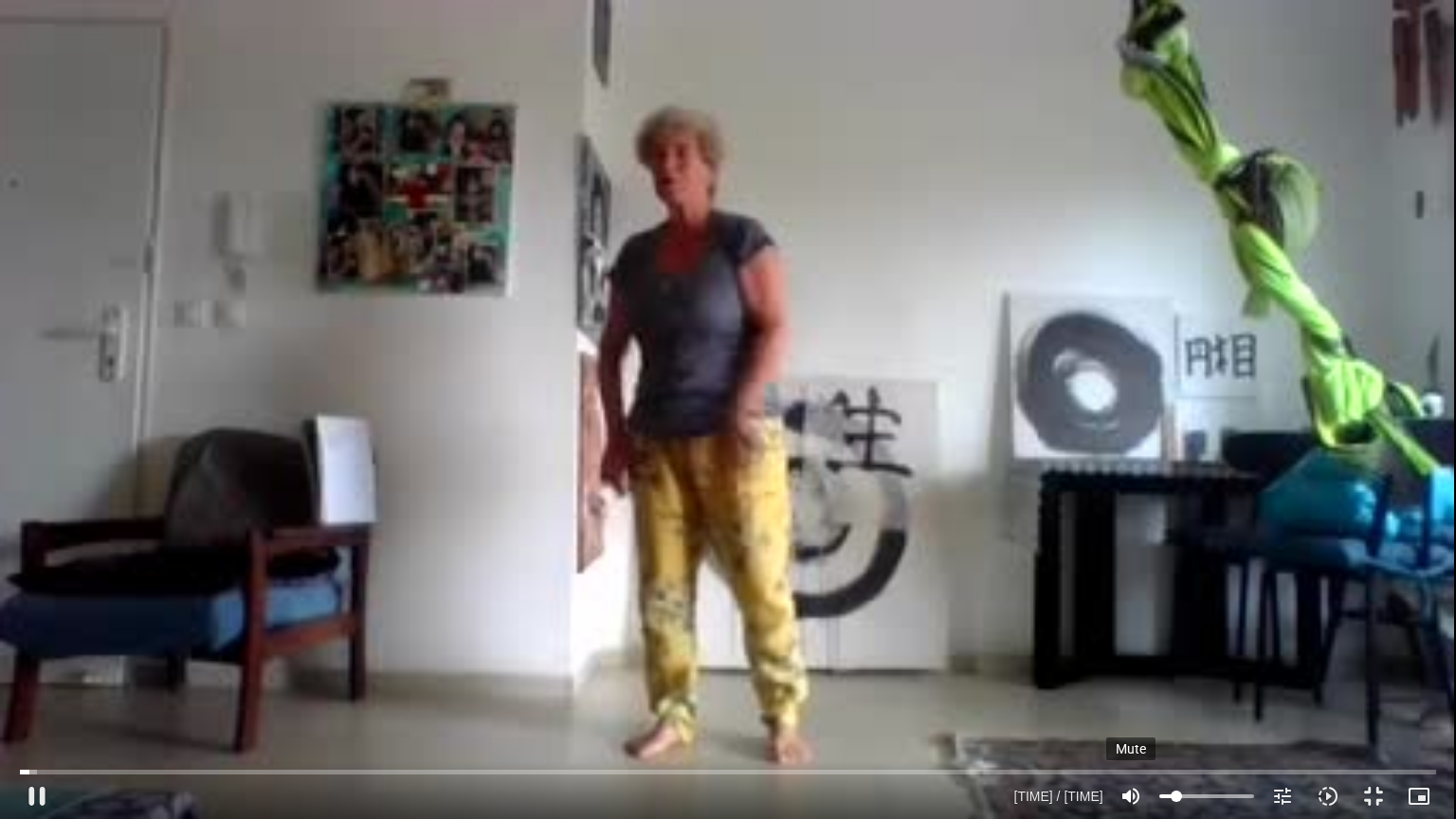 type on "13.441831" 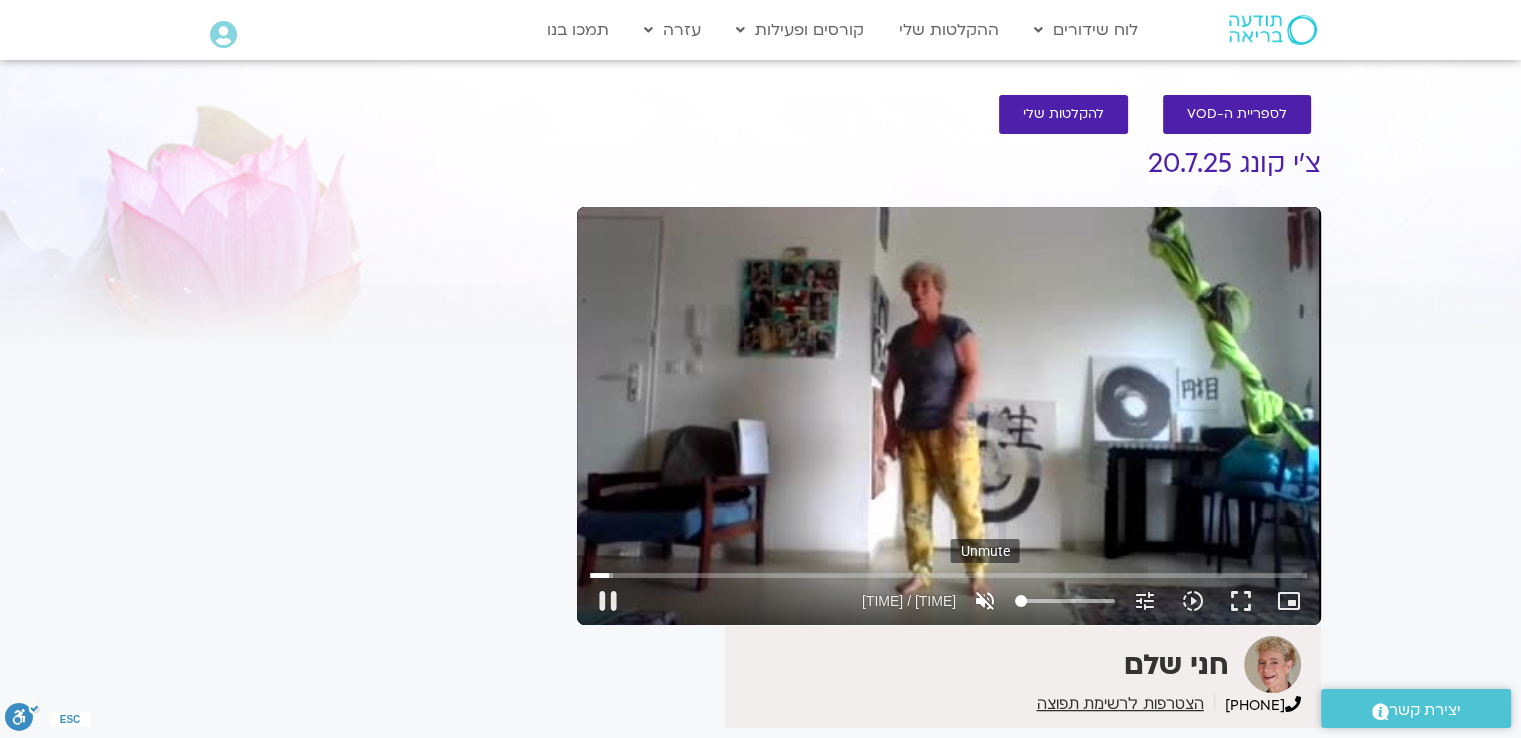type on "53.679232" 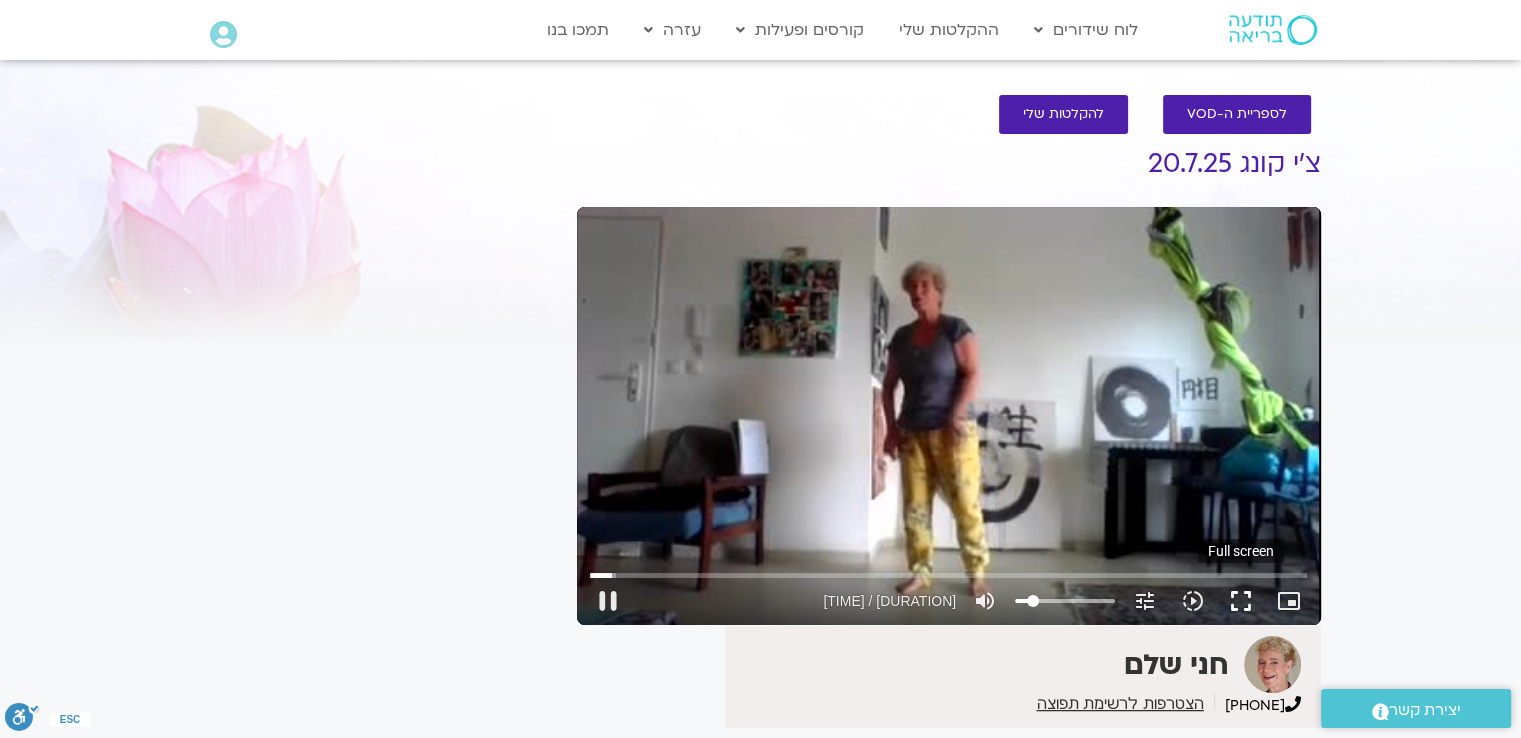 click on "fullscreen" at bounding box center [1241, 601] 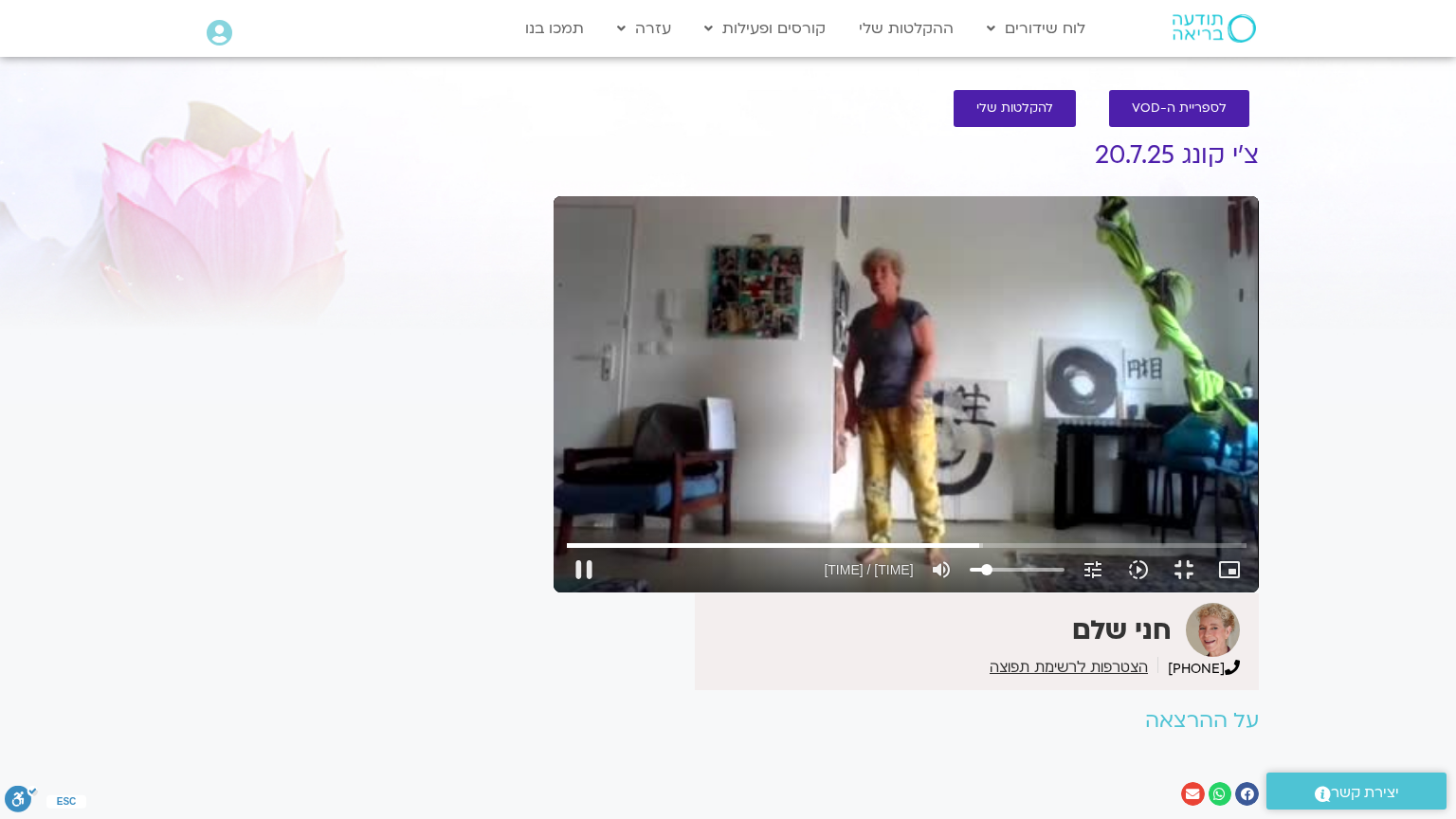 type on "1211.195635" 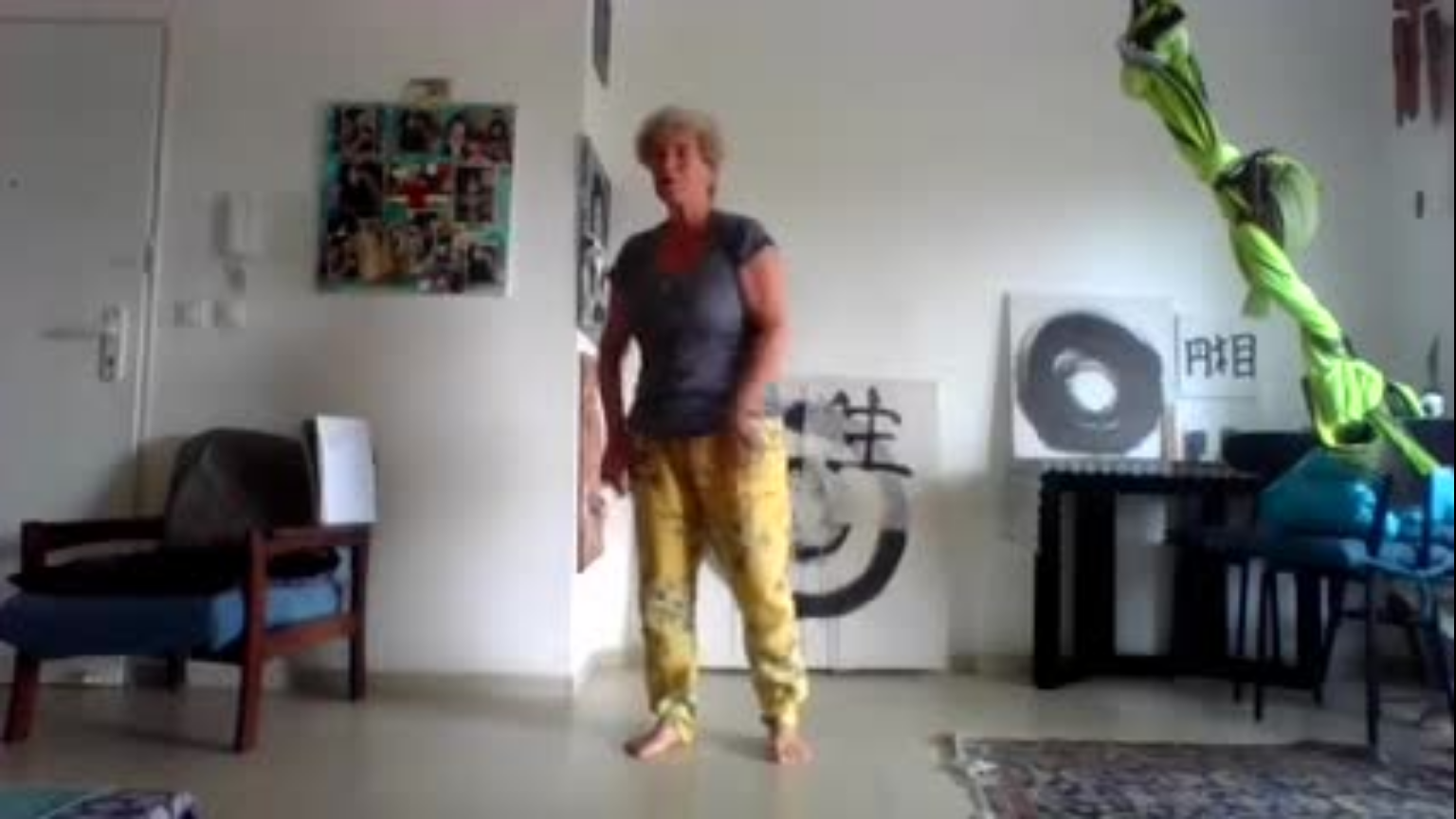 type 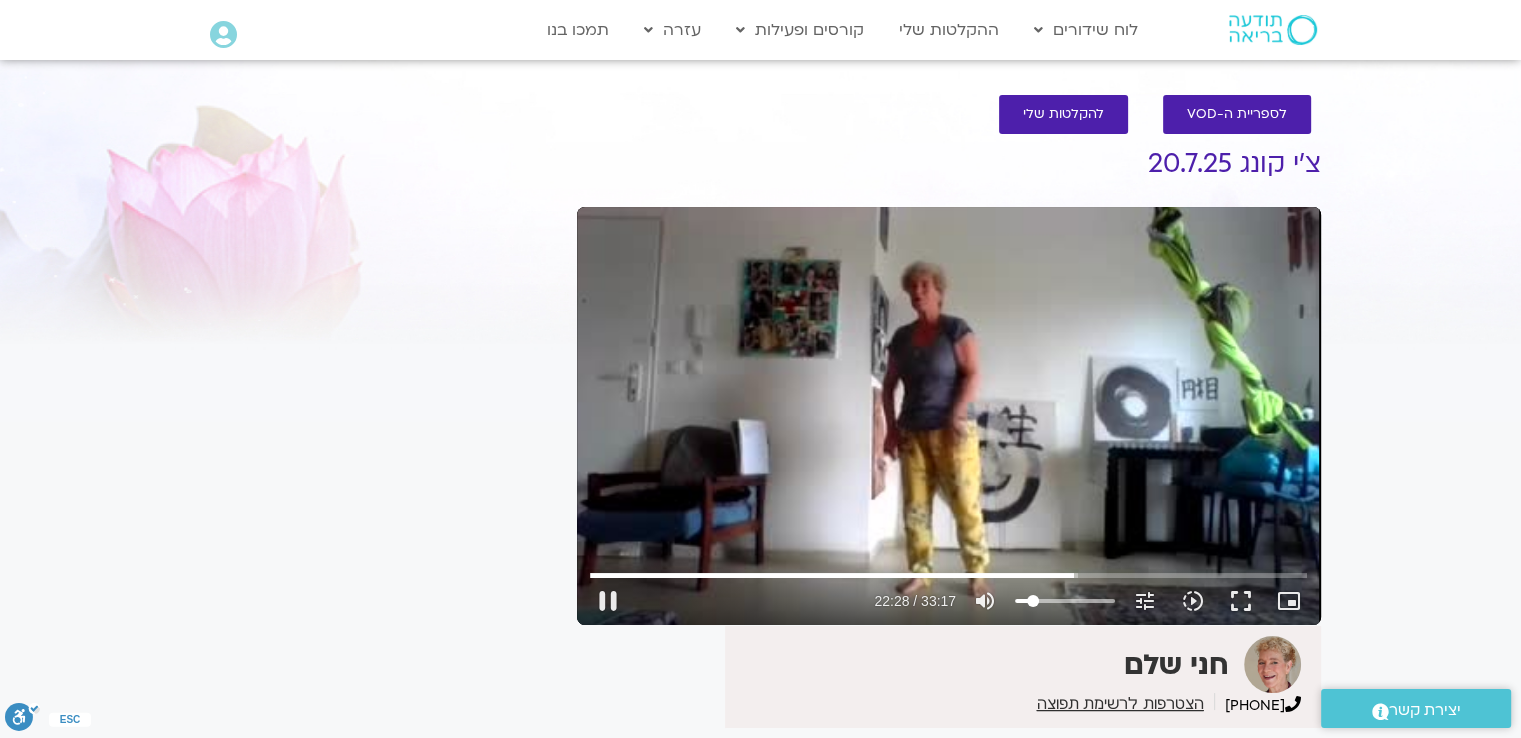 type on "1348.950149" 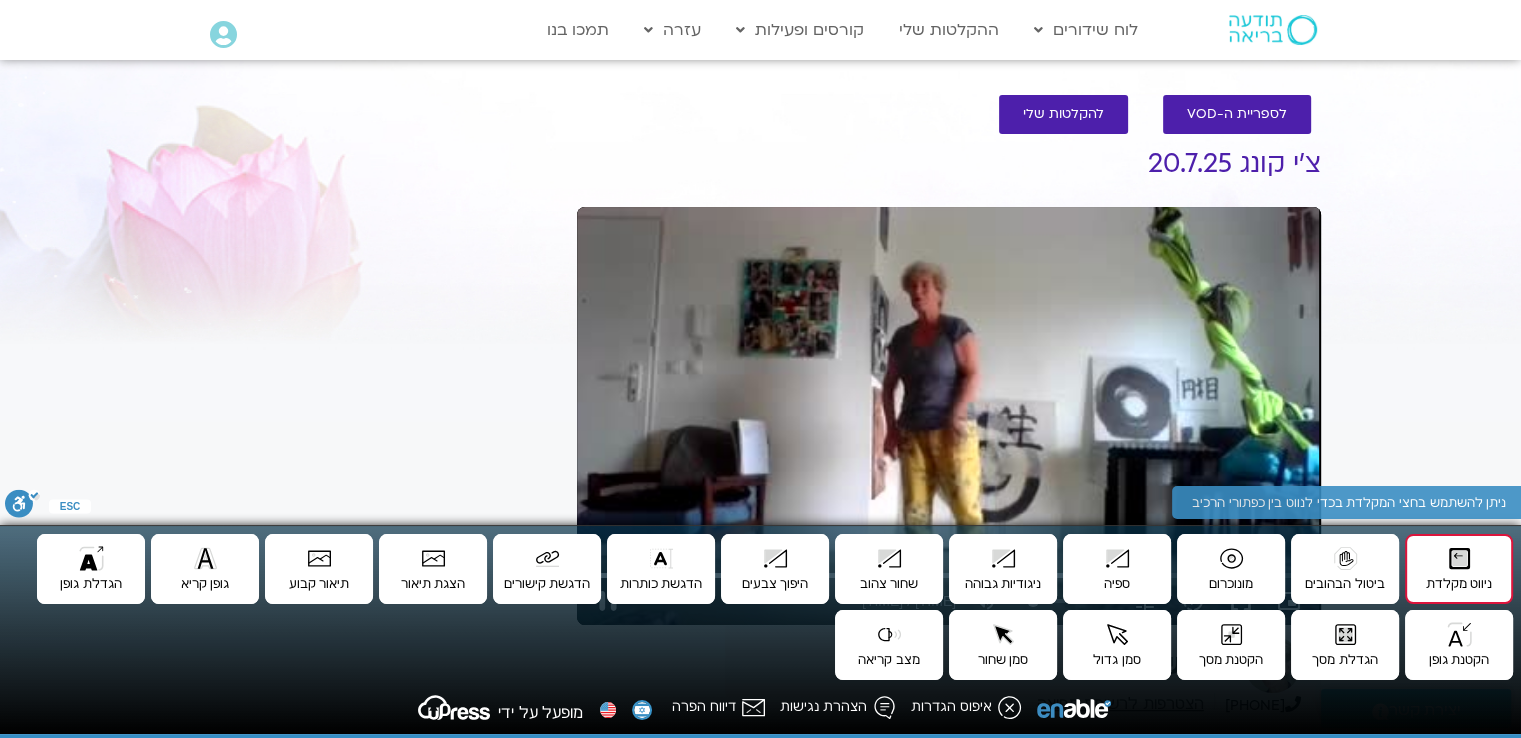 type on "1351.560289" 